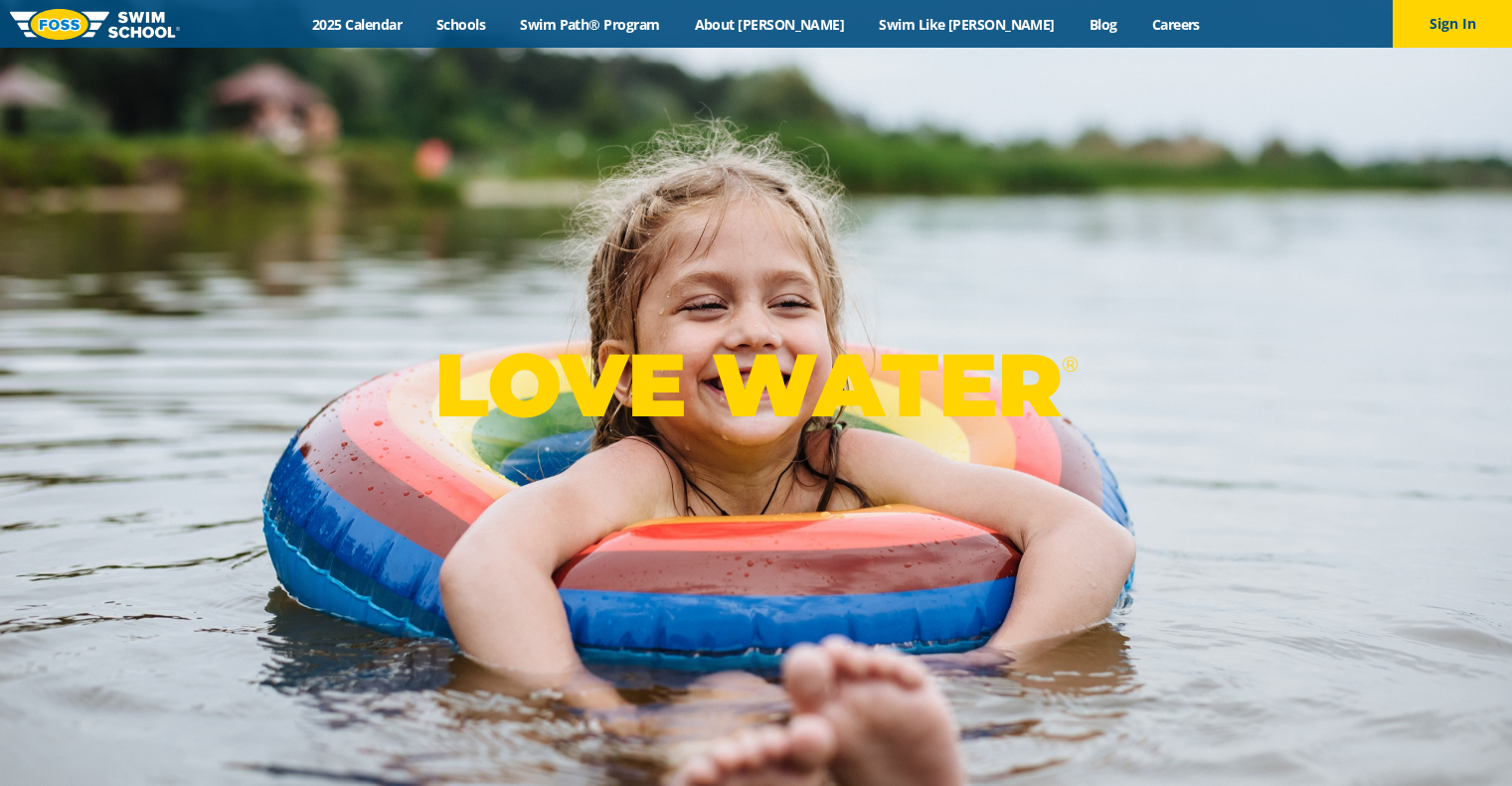 scroll, scrollTop: 0, scrollLeft: 0, axis: both 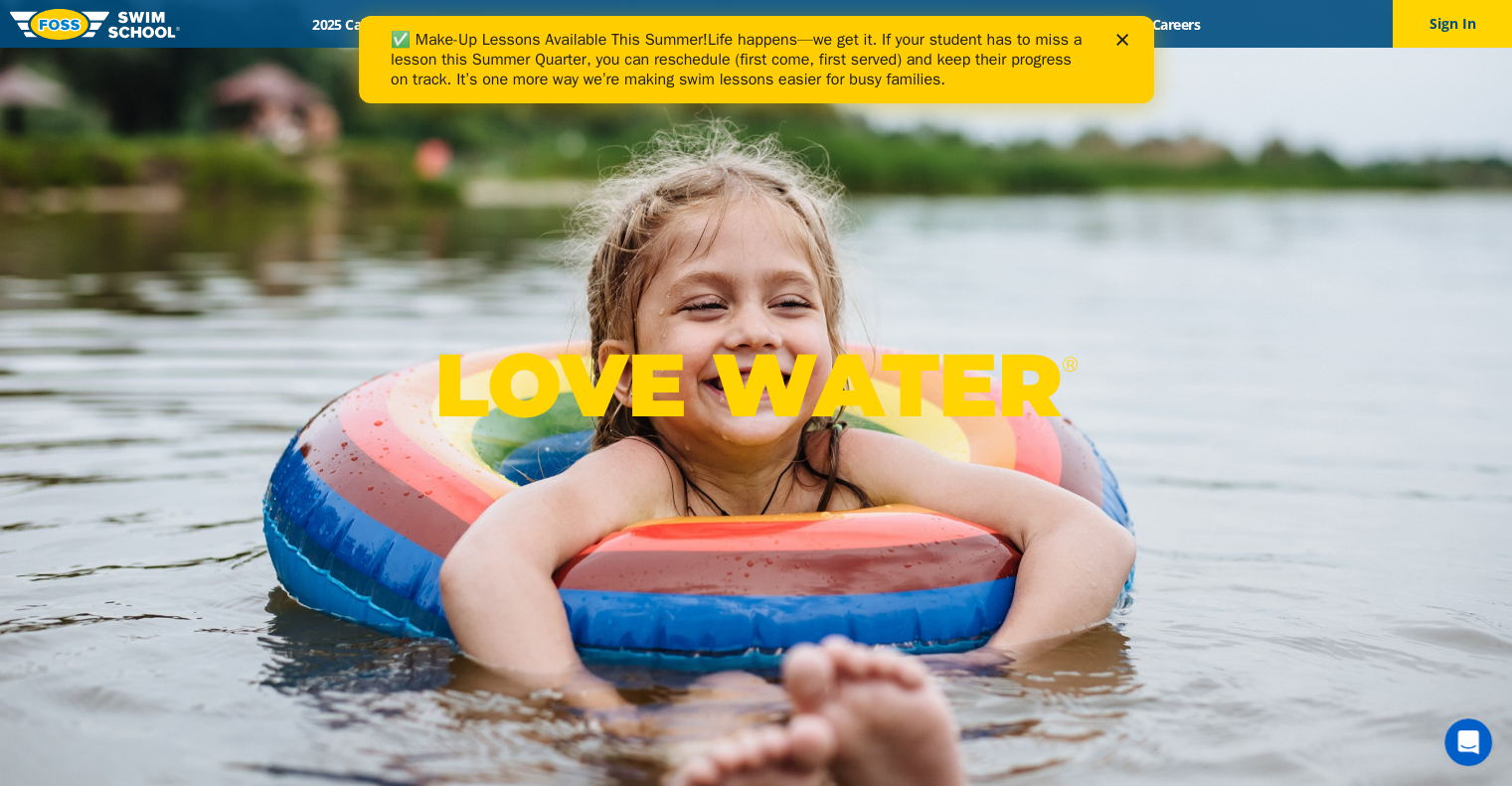 click 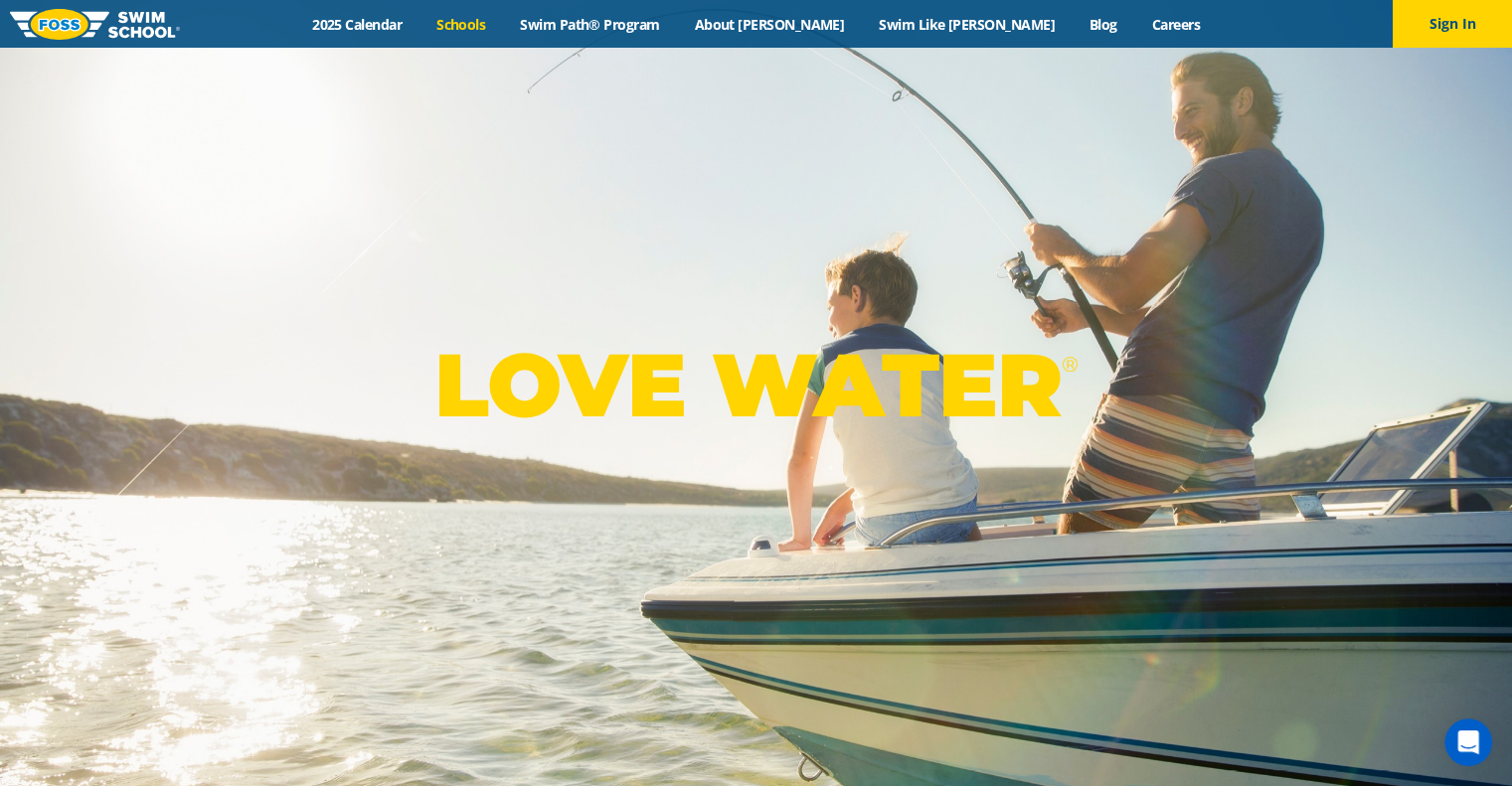 click on "Schools" at bounding box center (461, 24) 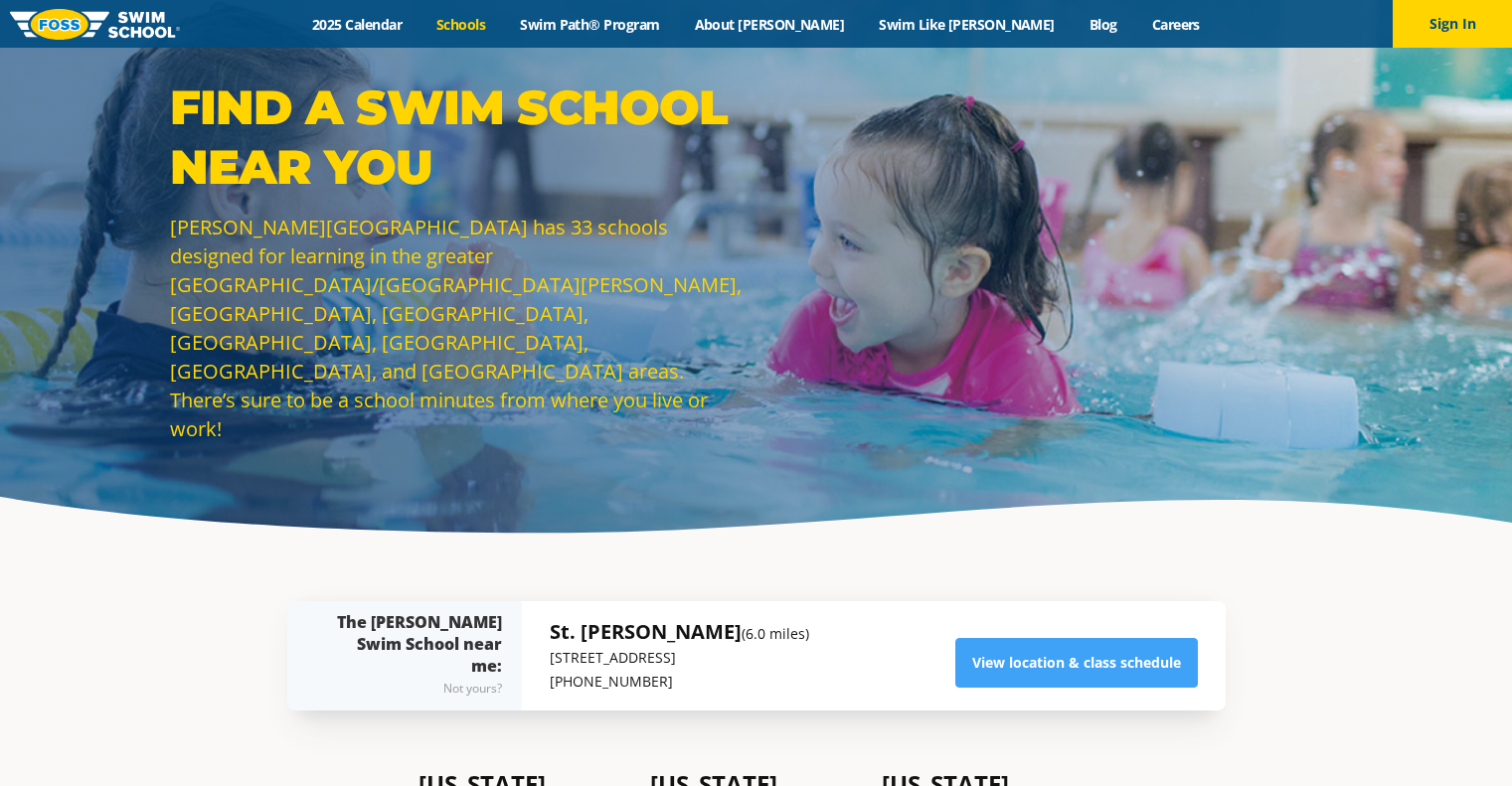 scroll, scrollTop: 497, scrollLeft: 0, axis: vertical 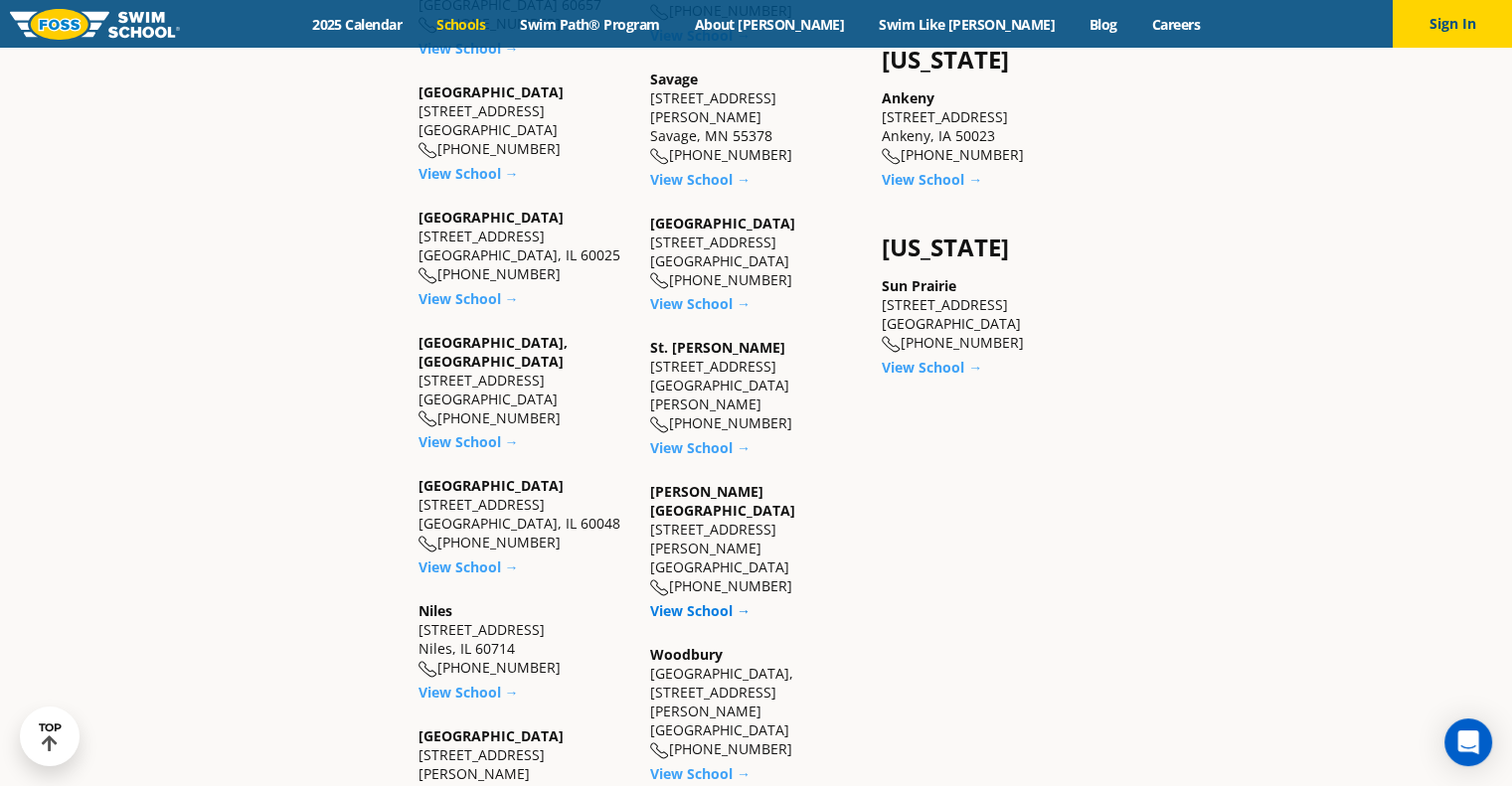 click on "View School →" at bounding box center [700, 610] 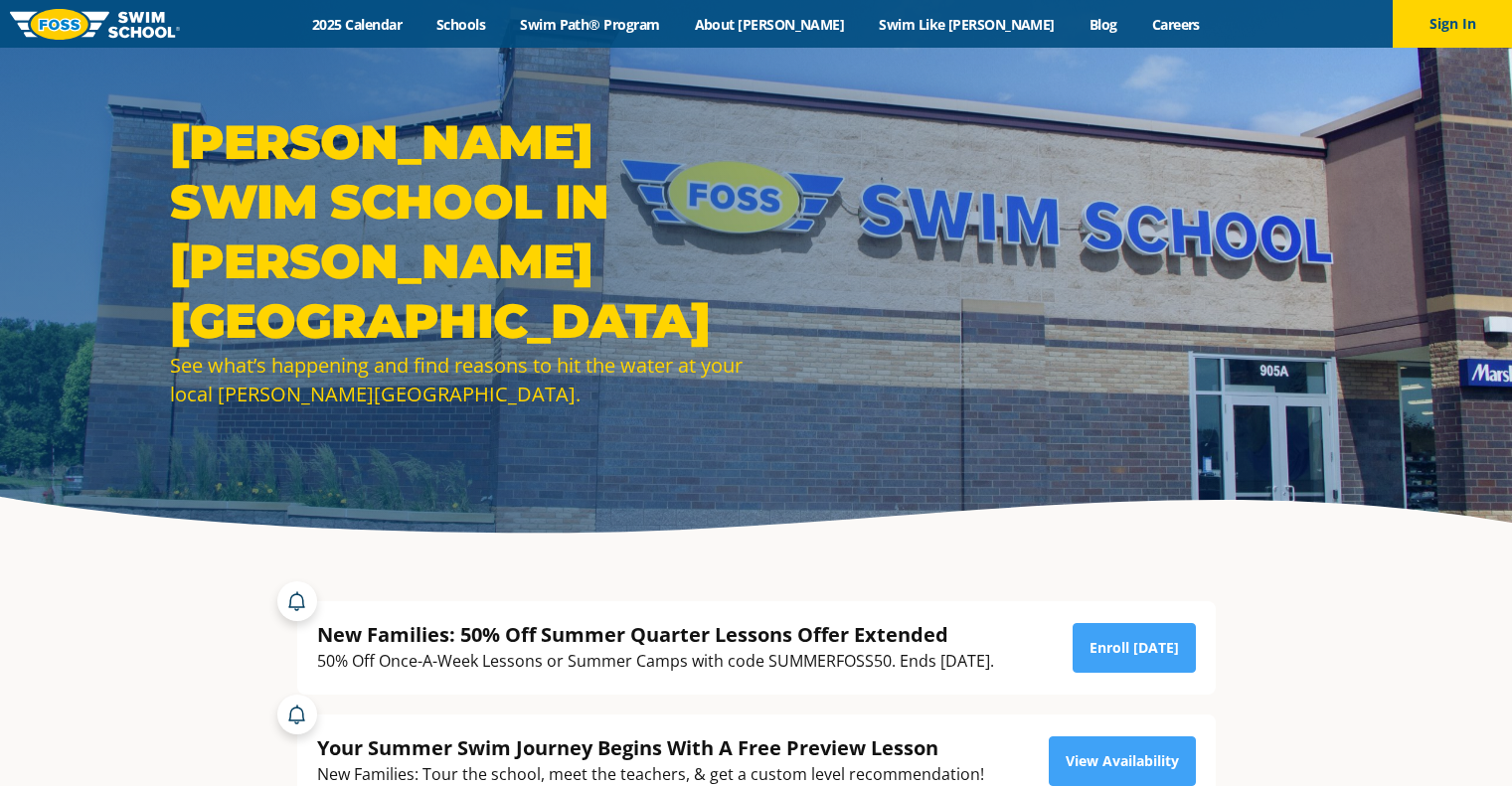 scroll, scrollTop: 0, scrollLeft: 0, axis: both 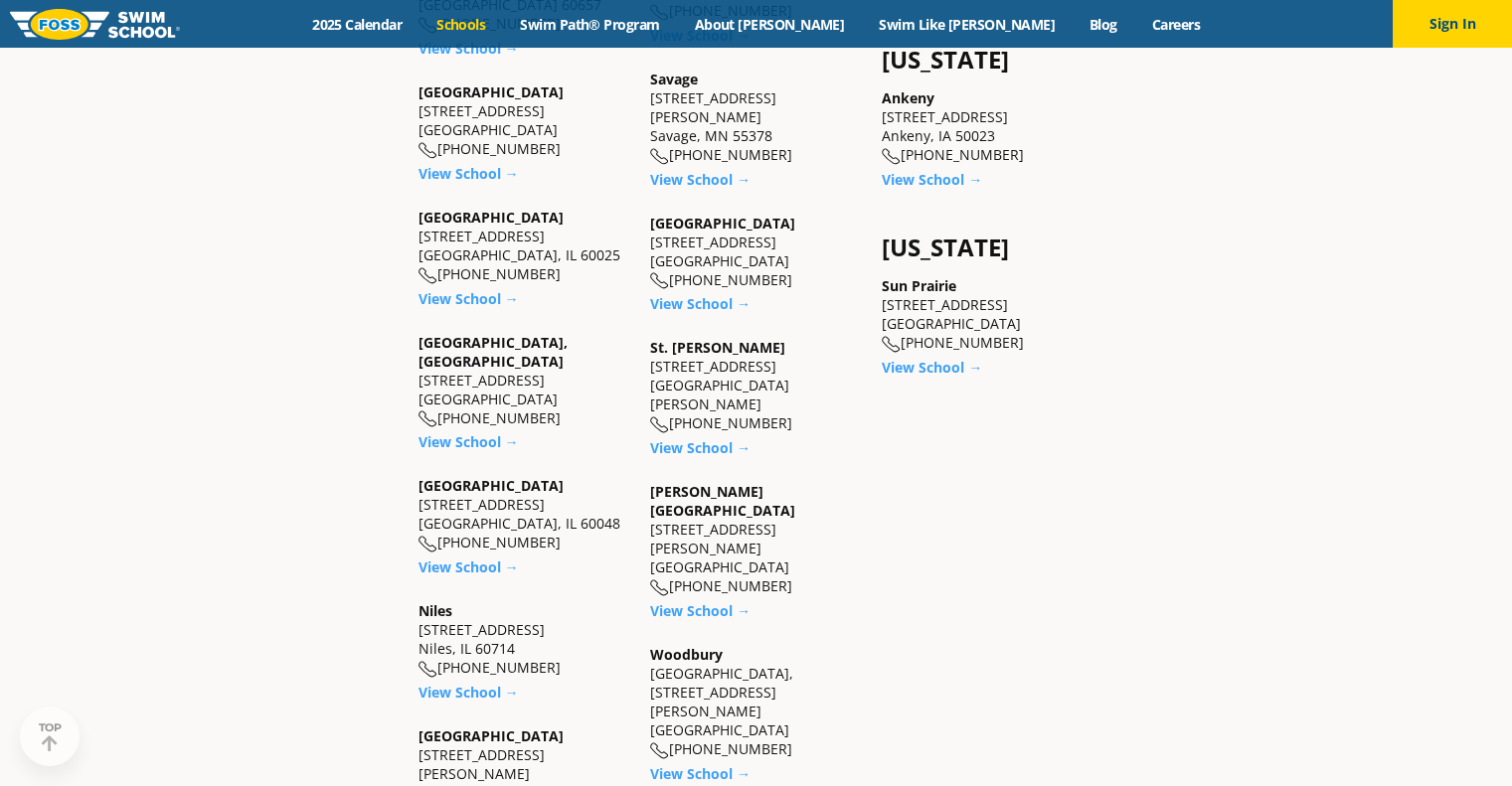 click on "St. Paul" at bounding box center (718, 347) 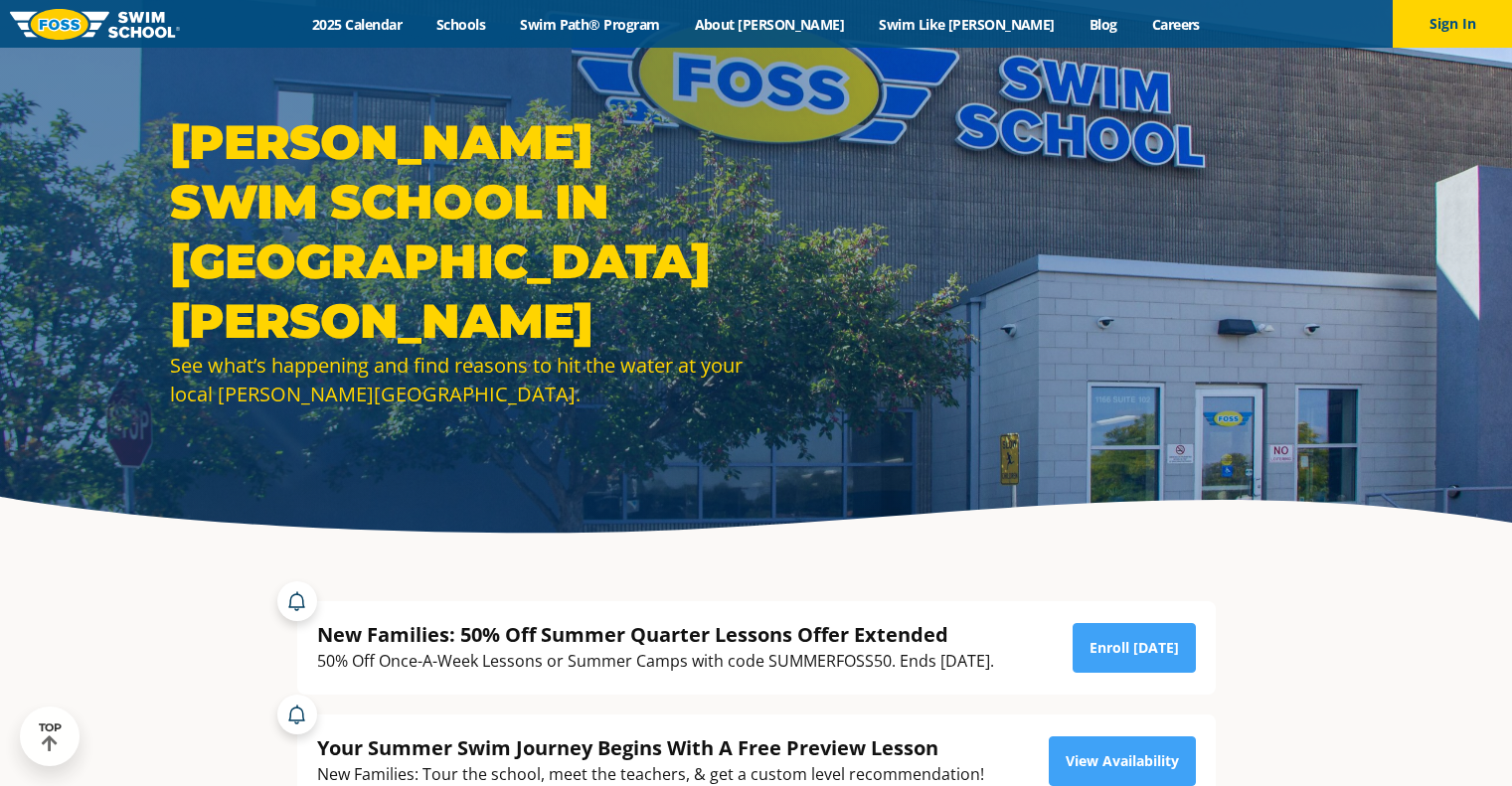 scroll, scrollTop: 994, scrollLeft: 0, axis: vertical 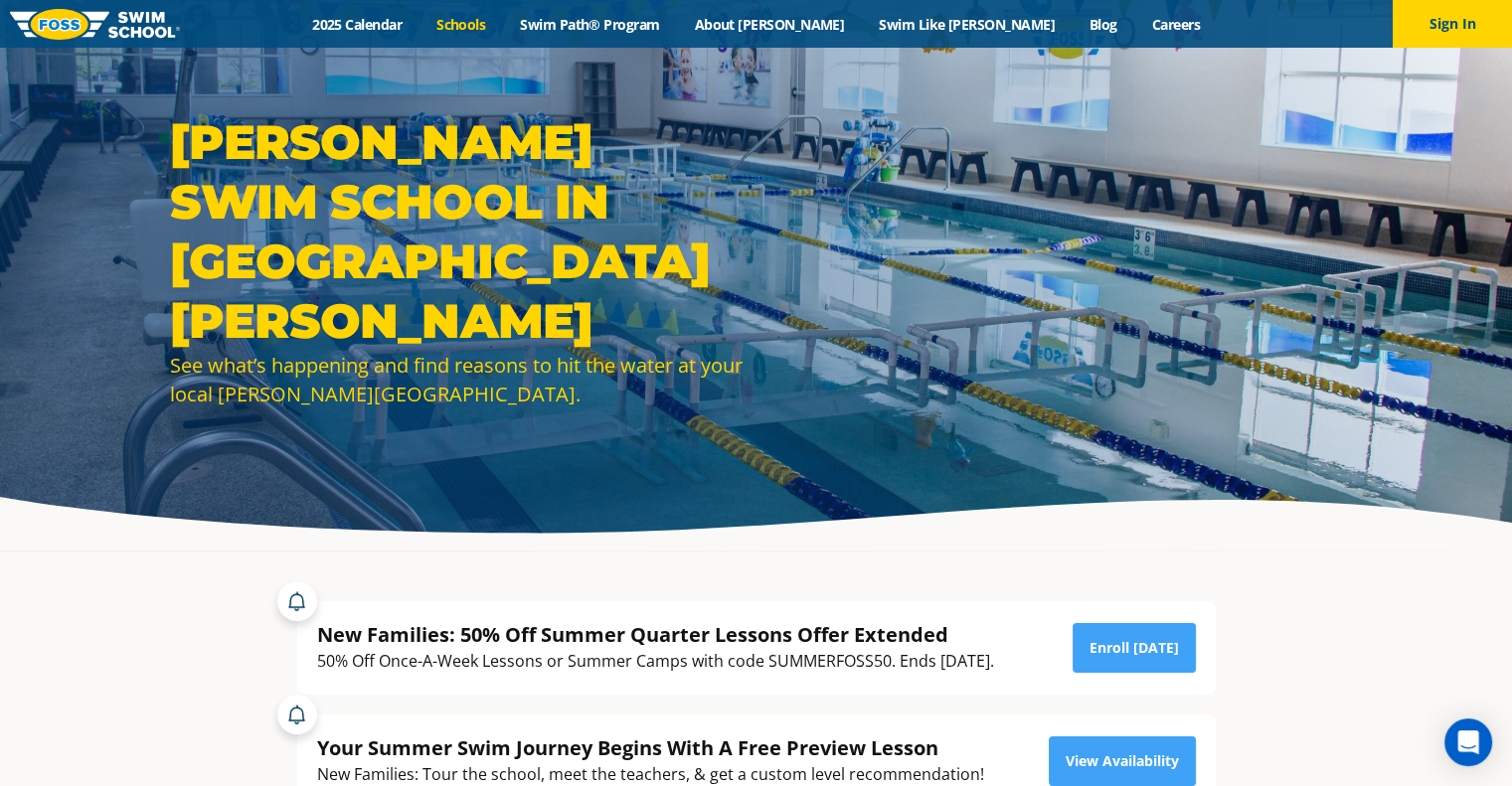 click on "Schools" at bounding box center [461, 24] 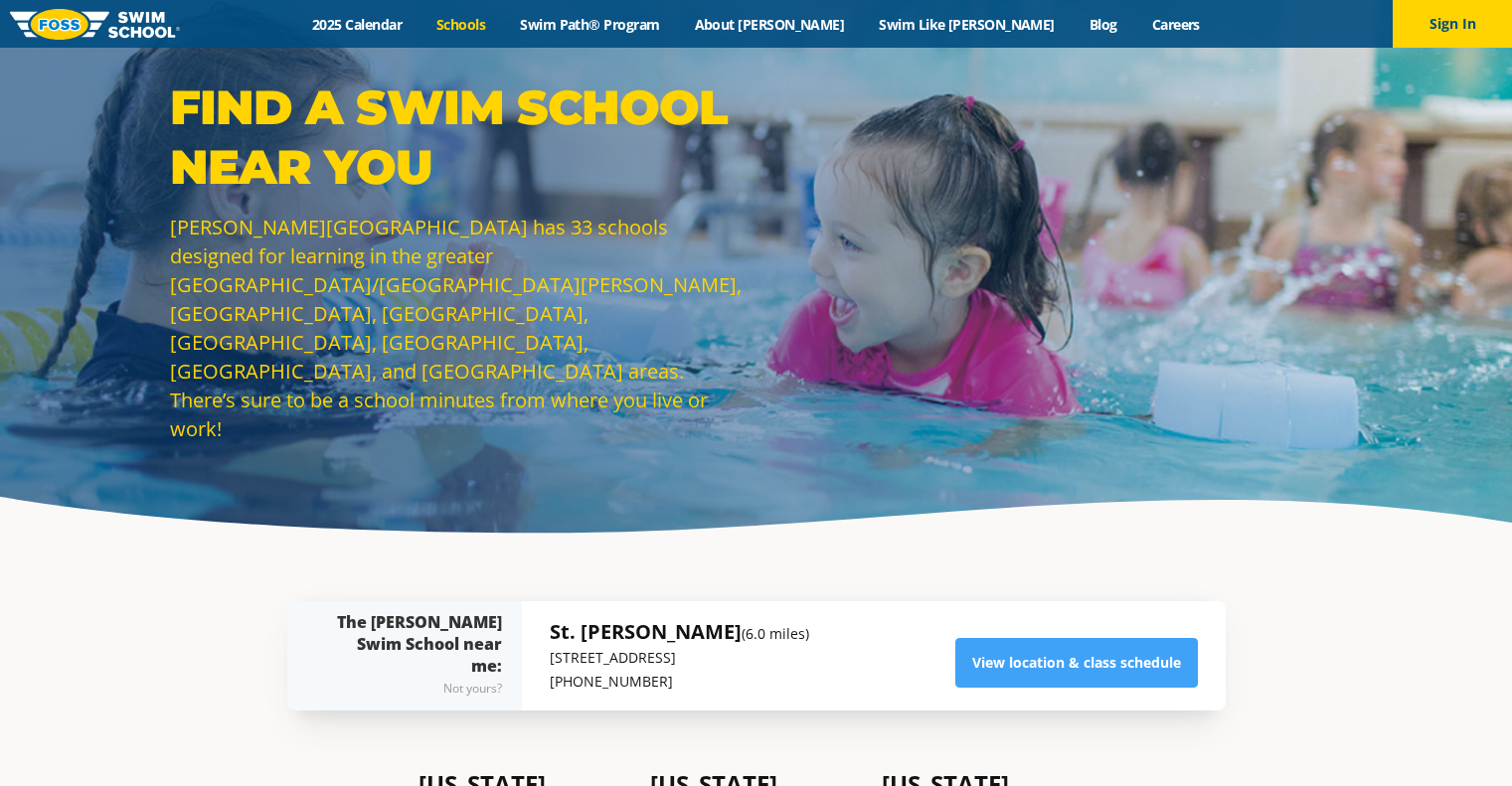scroll, scrollTop: 0, scrollLeft: 0, axis: both 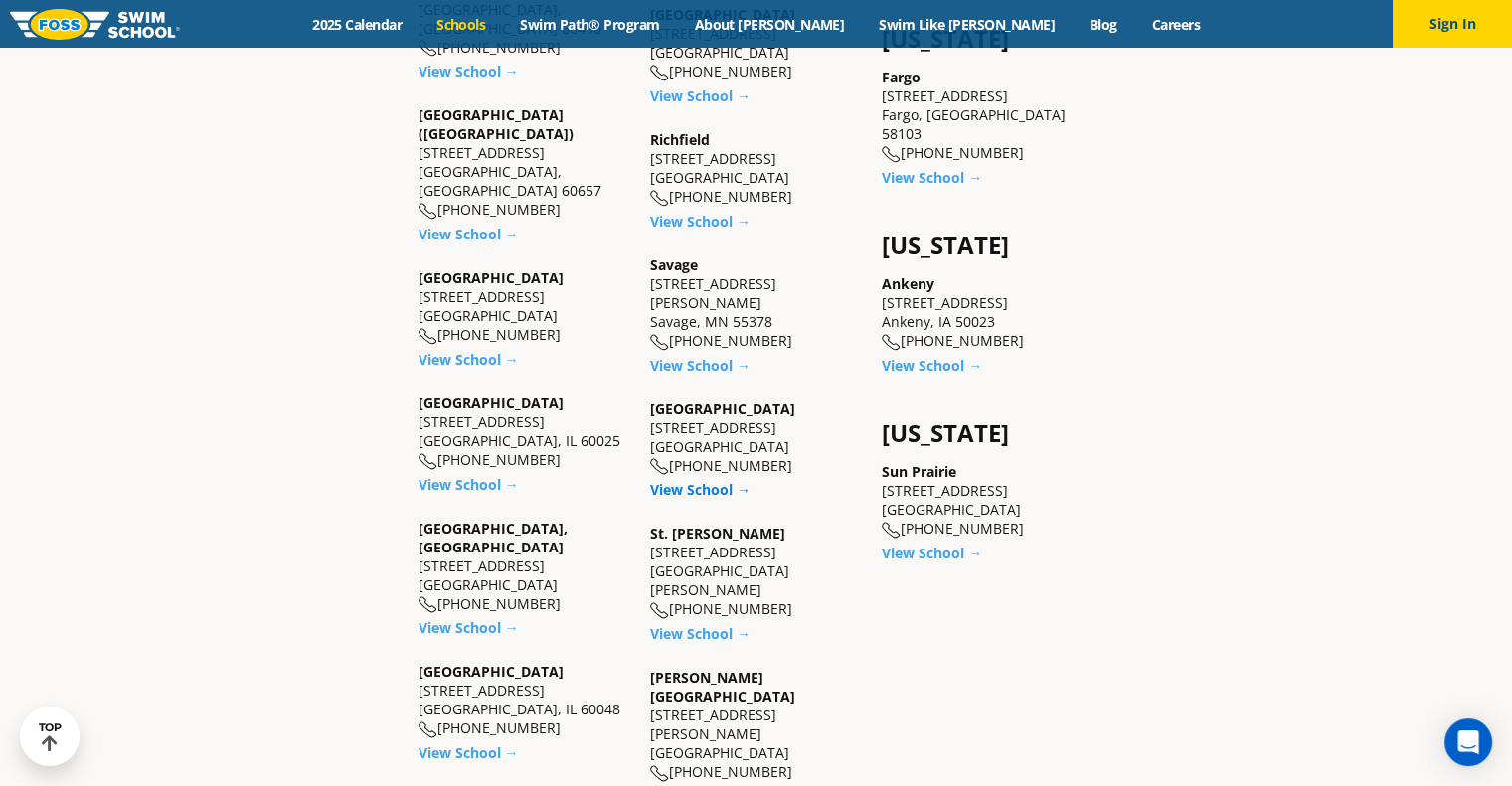 click on "View School →" at bounding box center [700, 489] 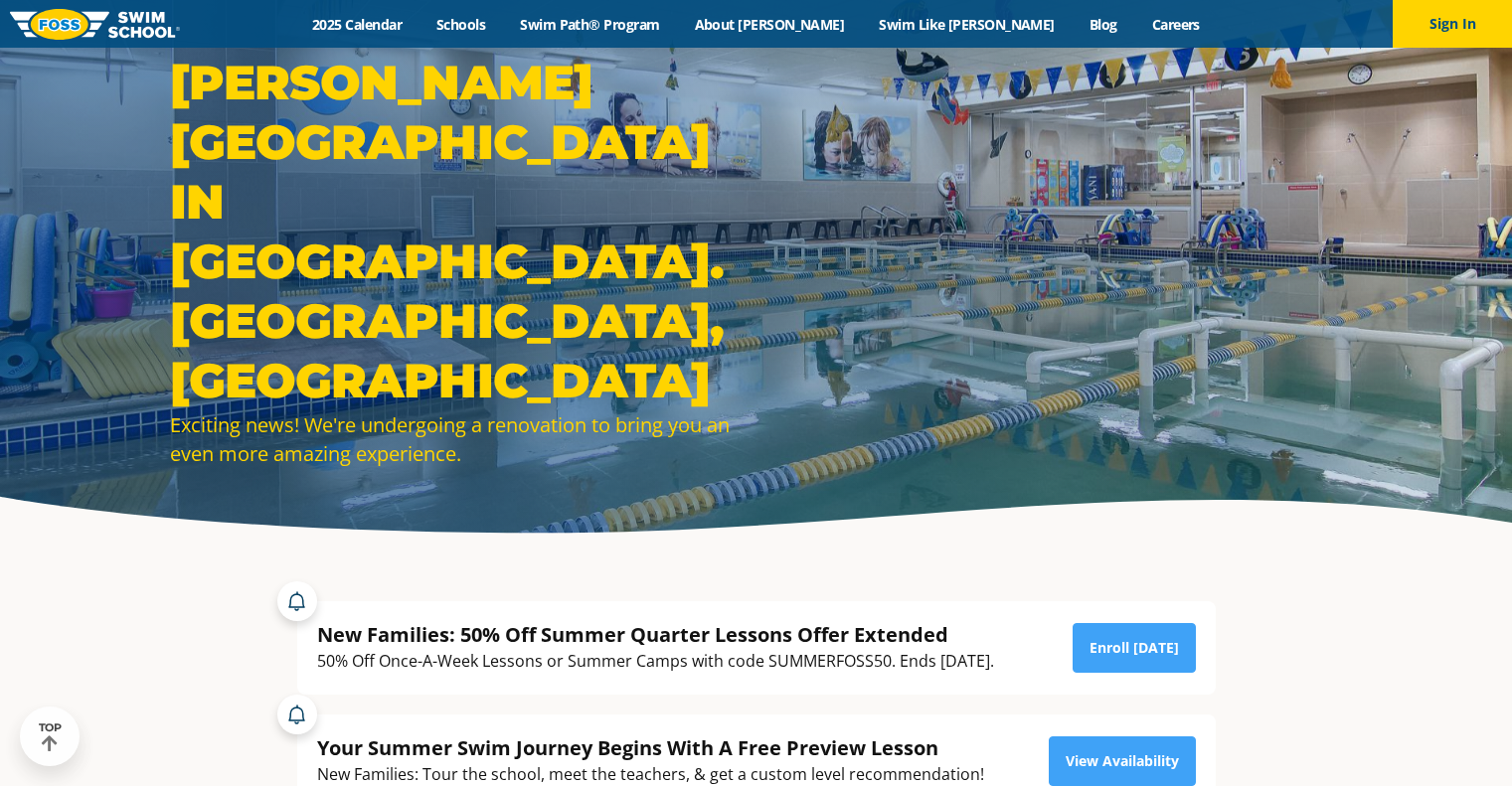 scroll, scrollTop: 1491, scrollLeft: 0, axis: vertical 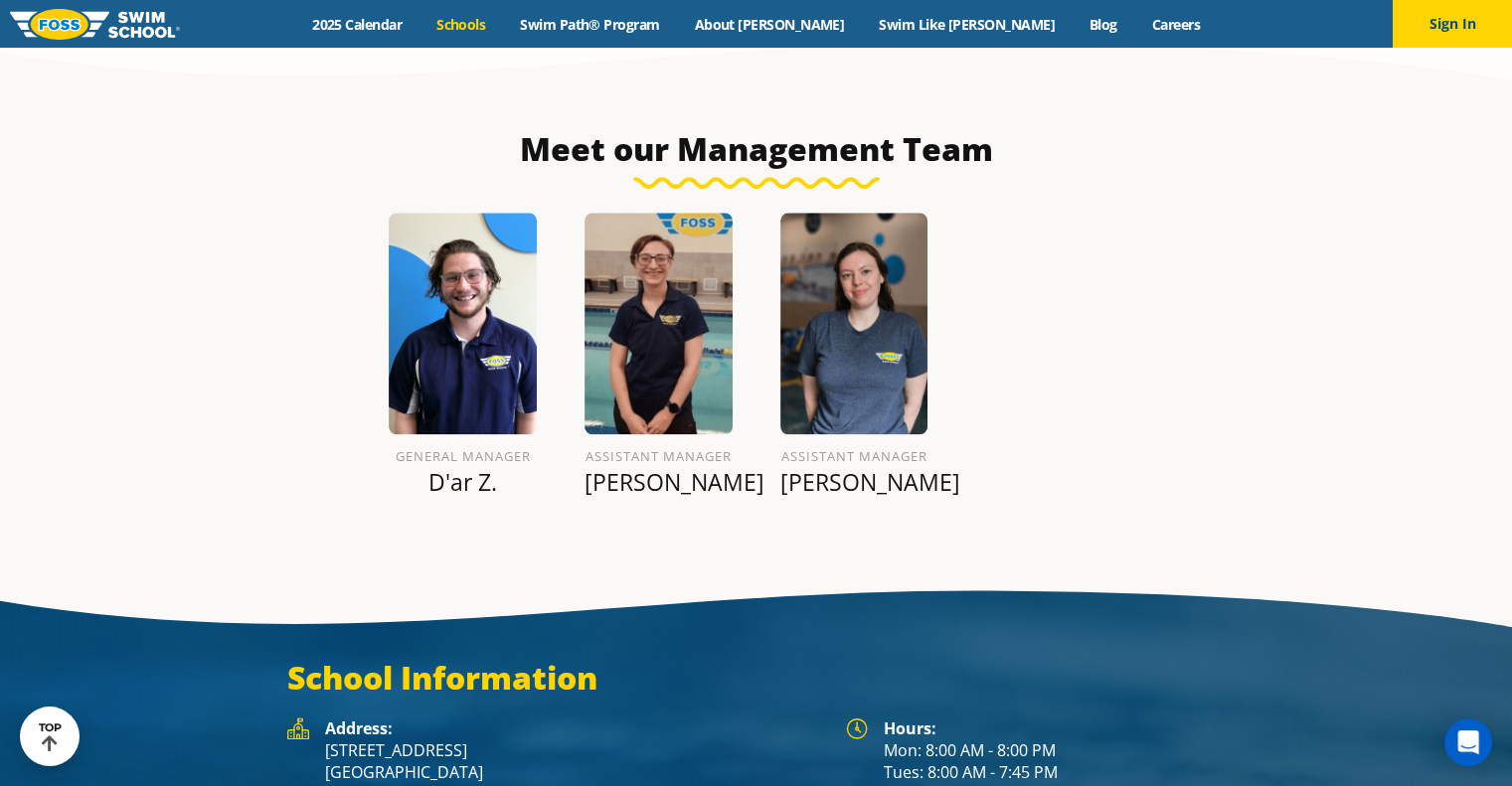 click on "Schools" at bounding box center [461, 24] 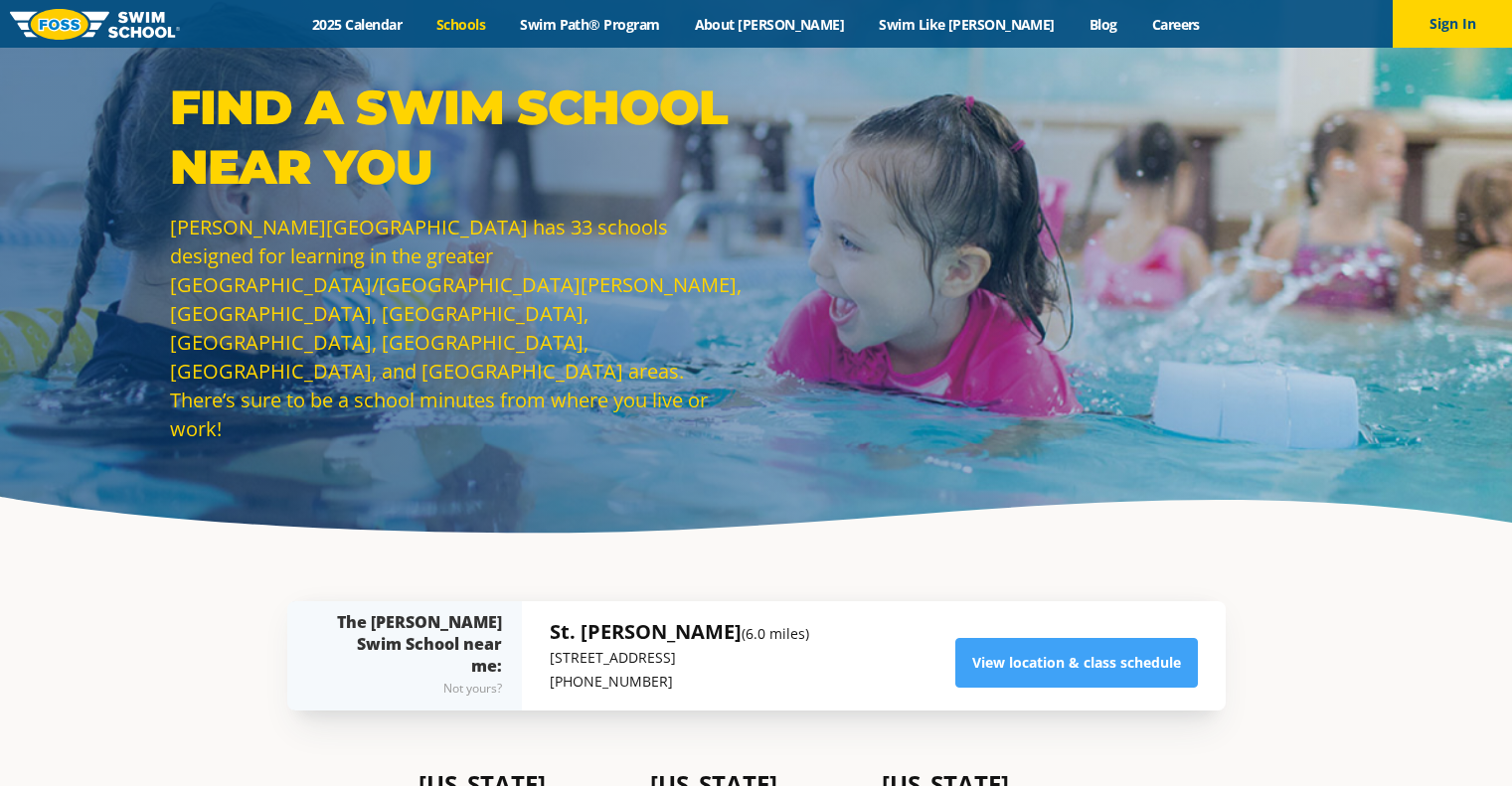 scroll, scrollTop: 0, scrollLeft: 0, axis: both 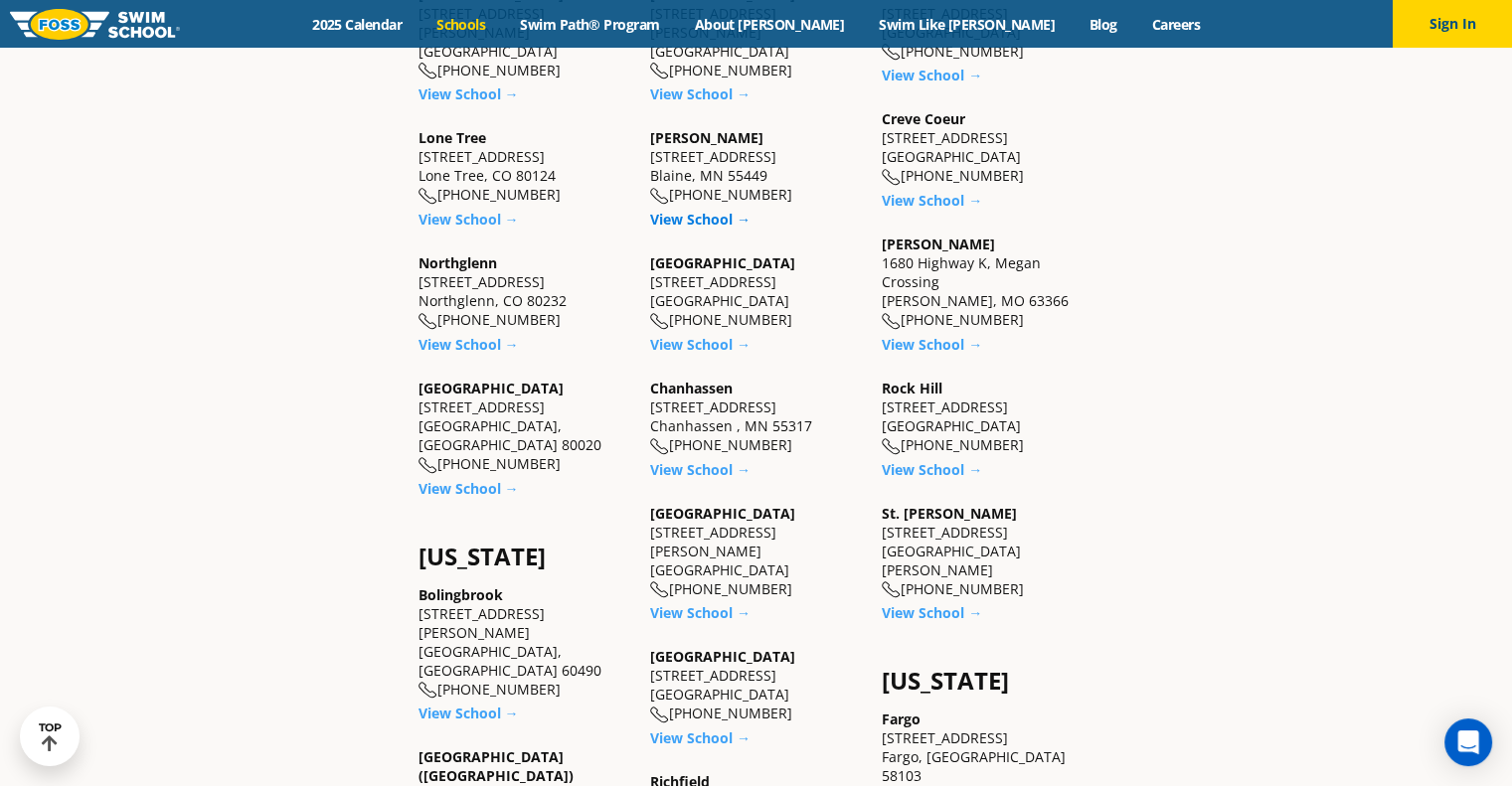 click on "View School →" at bounding box center (700, 219) 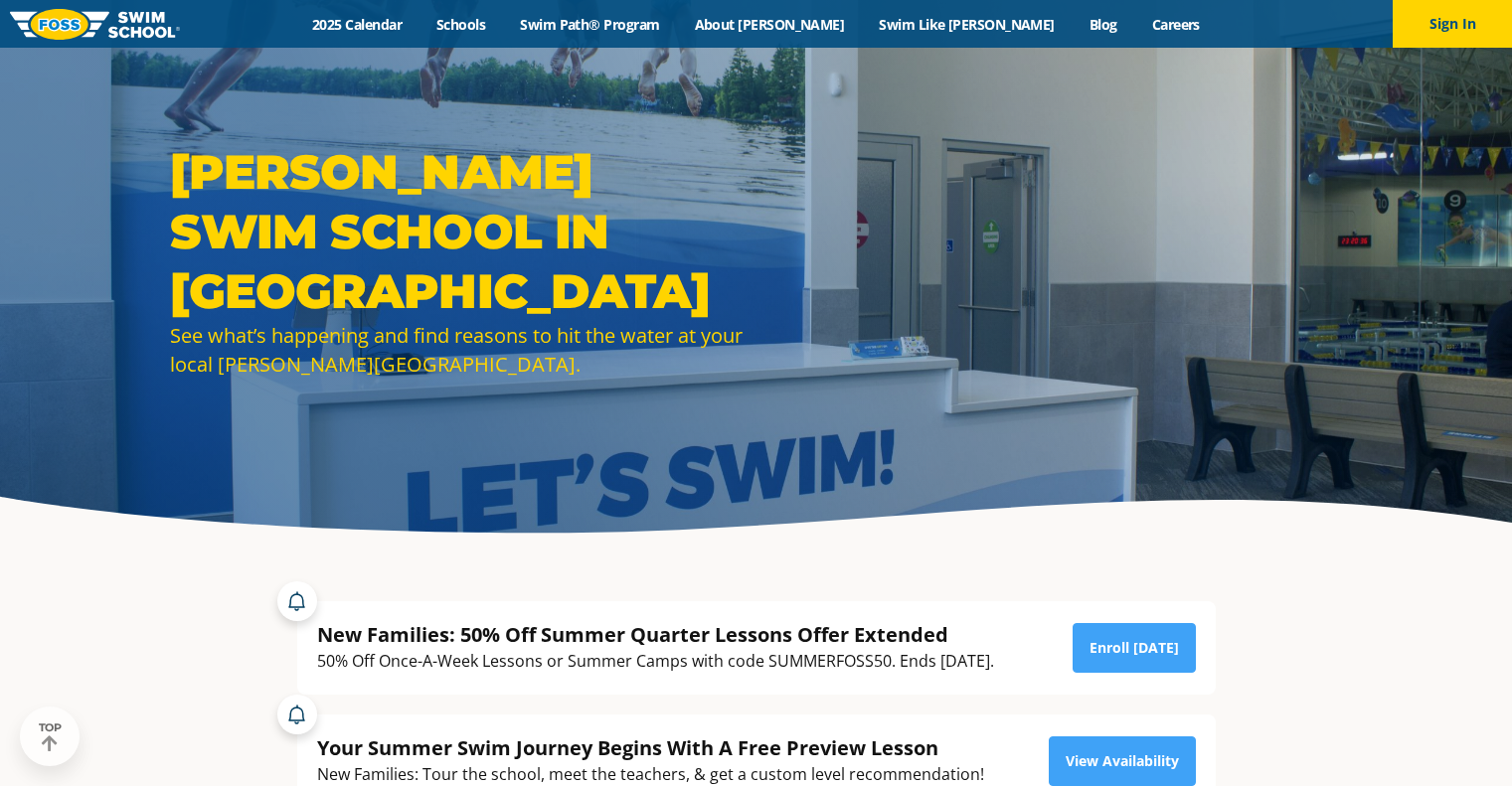 scroll, scrollTop: 1491, scrollLeft: 0, axis: vertical 